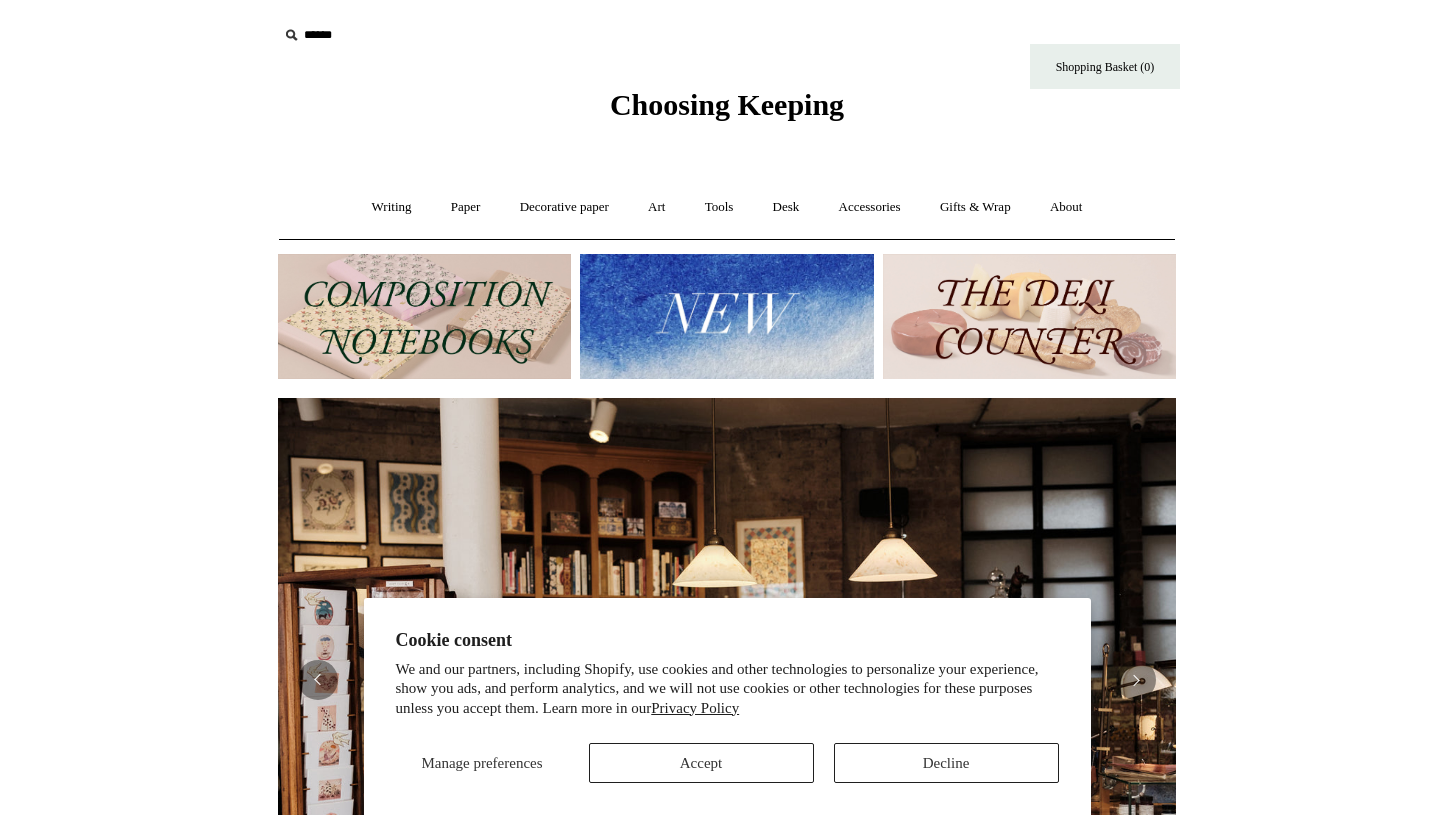 scroll, scrollTop: 0, scrollLeft: 0, axis: both 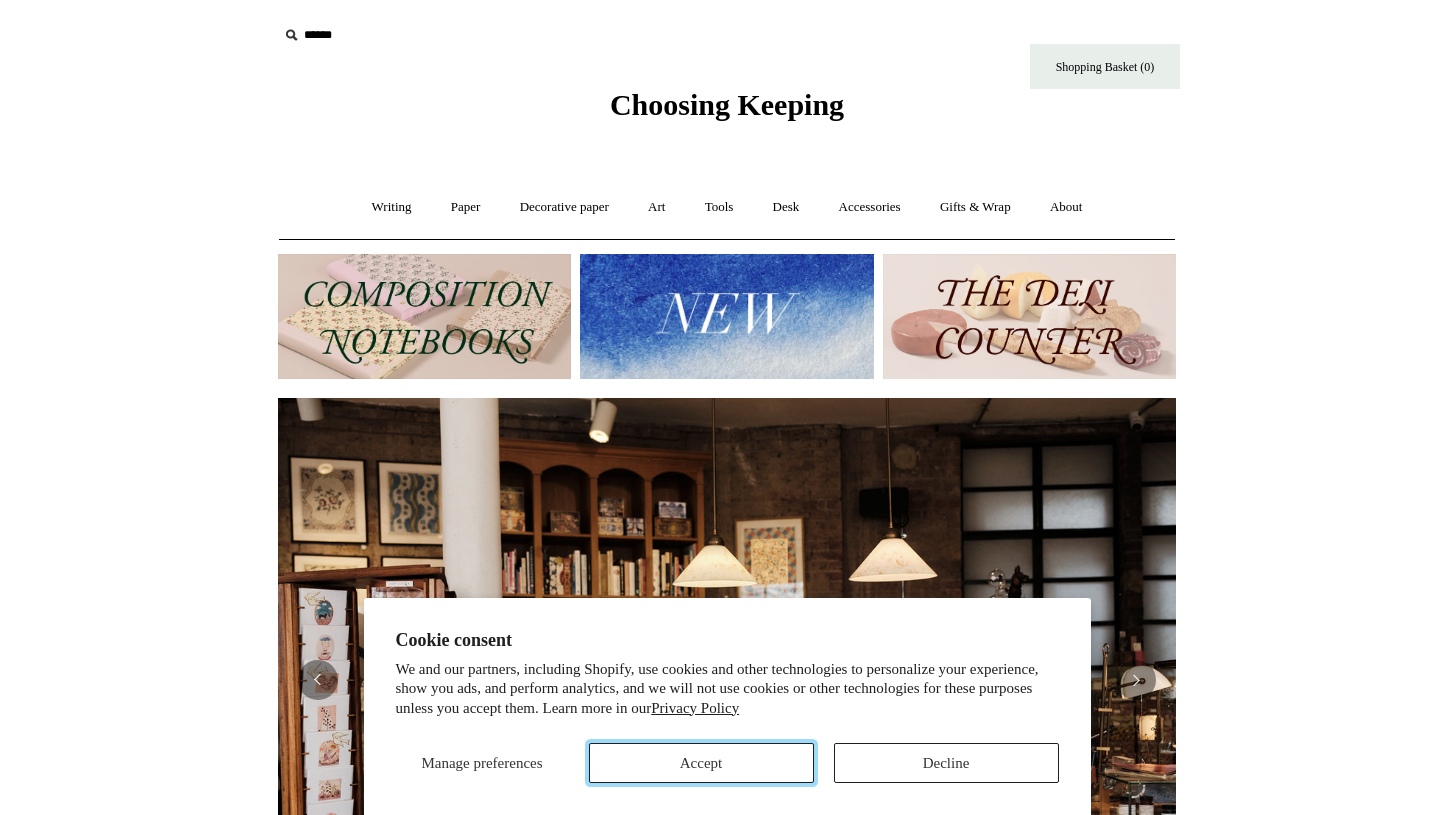 click on "Accept" at bounding box center (701, 763) 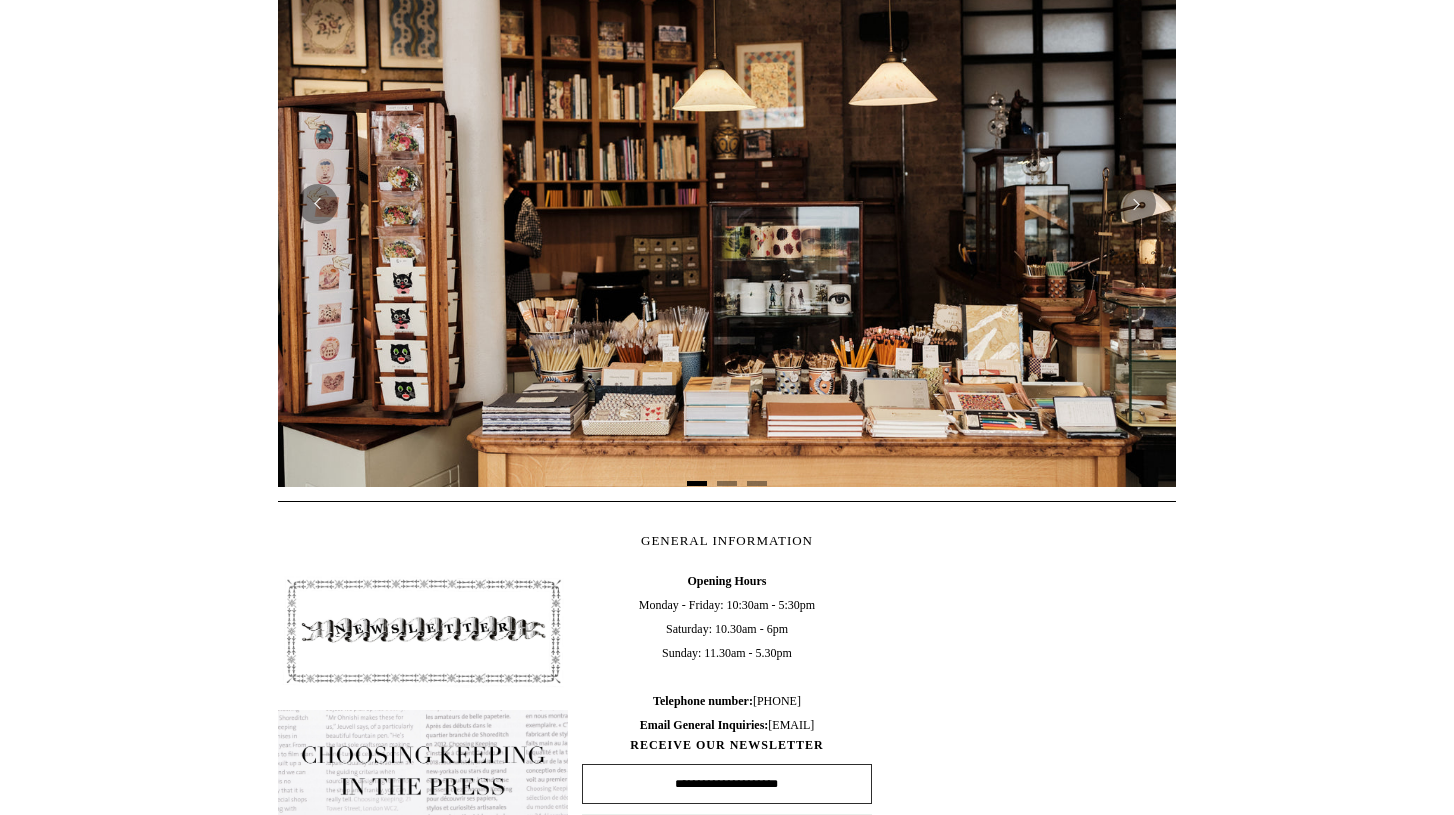 scroll, scrollTop: 483, scrollLeft: 0, axis: vertical 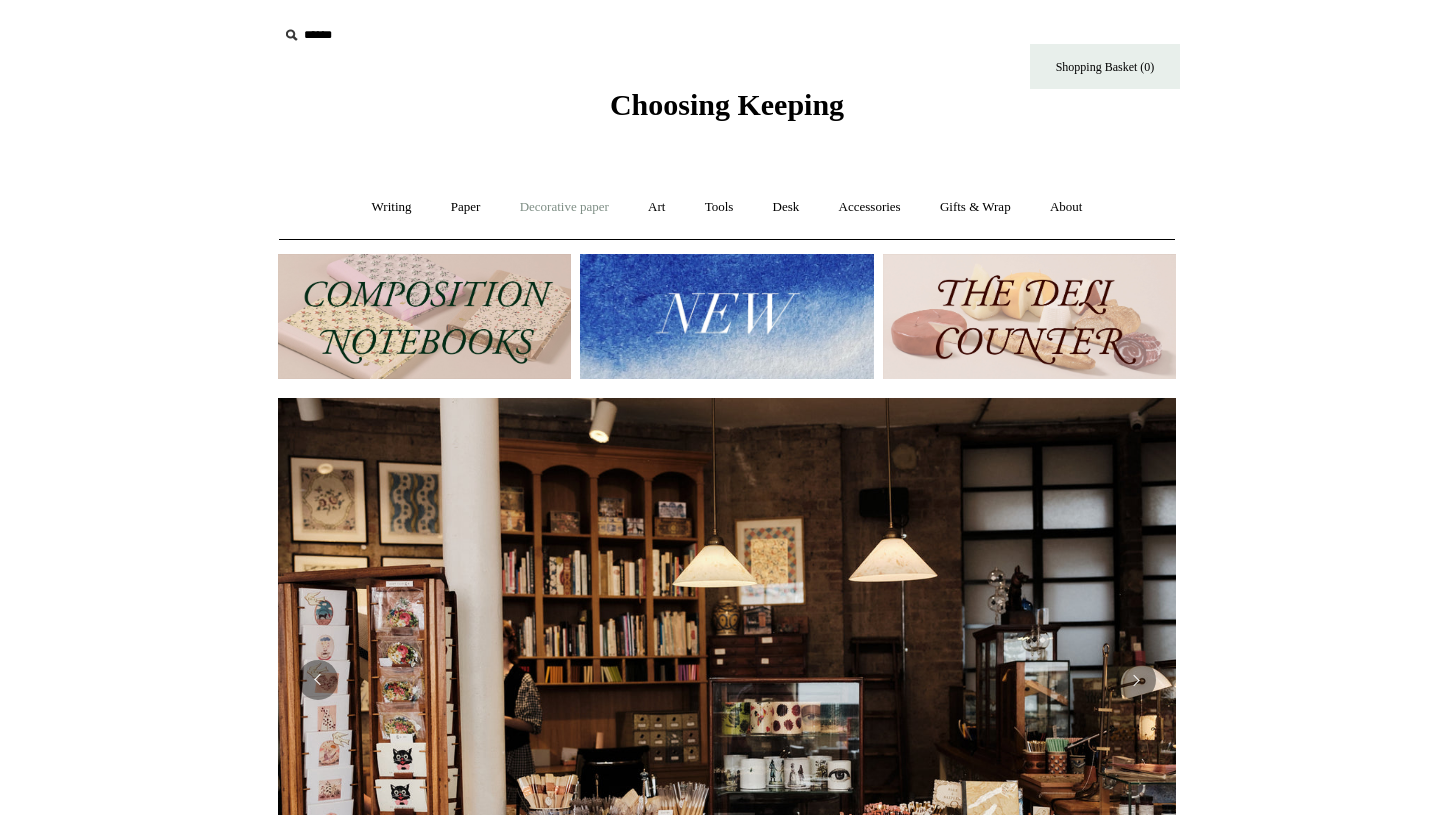 click on "Decorative paper +" at bounding box center (564, 207) 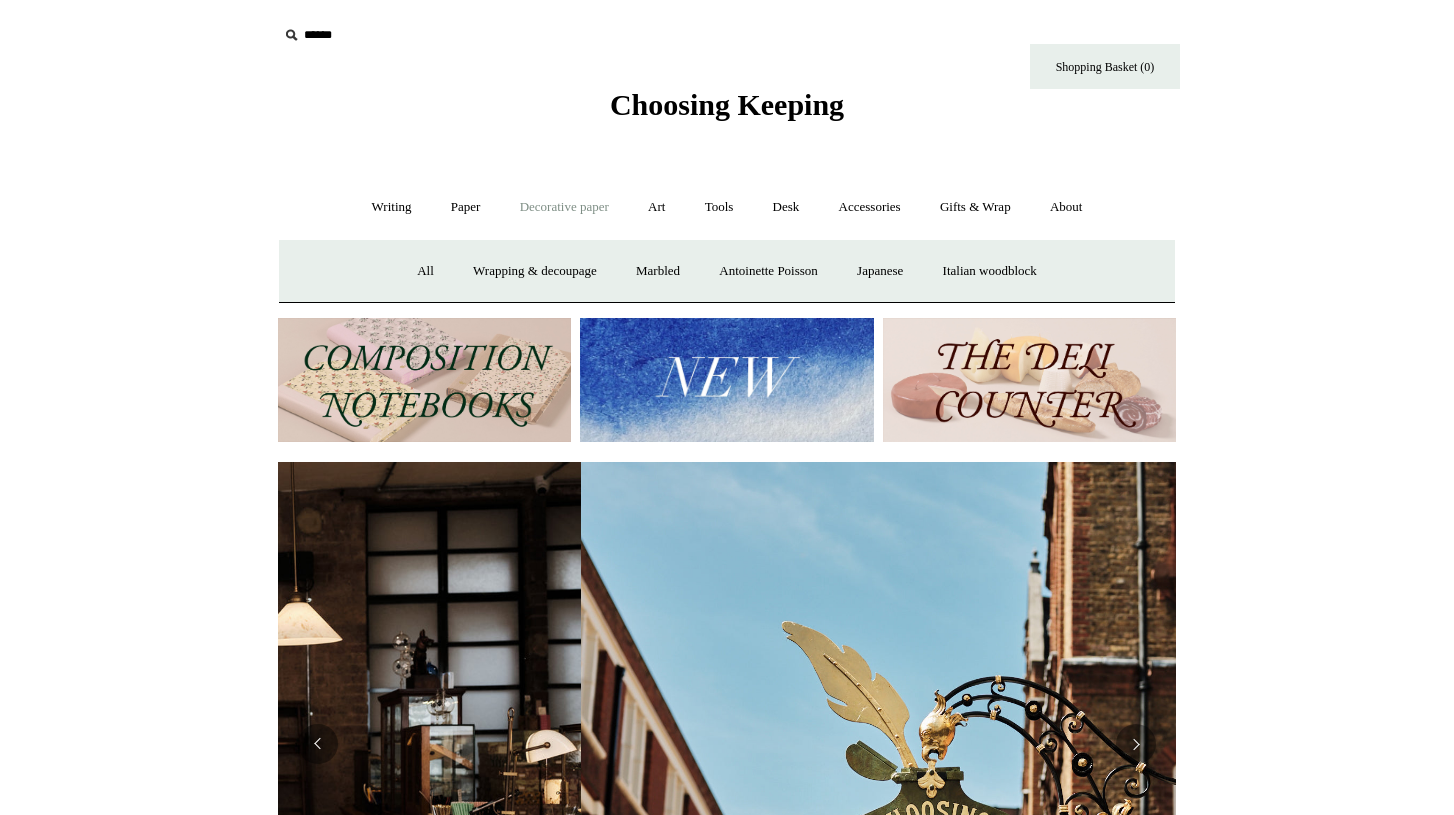 scroll, scrollTop: 0, scrollLeft: 898, axis: horizontal 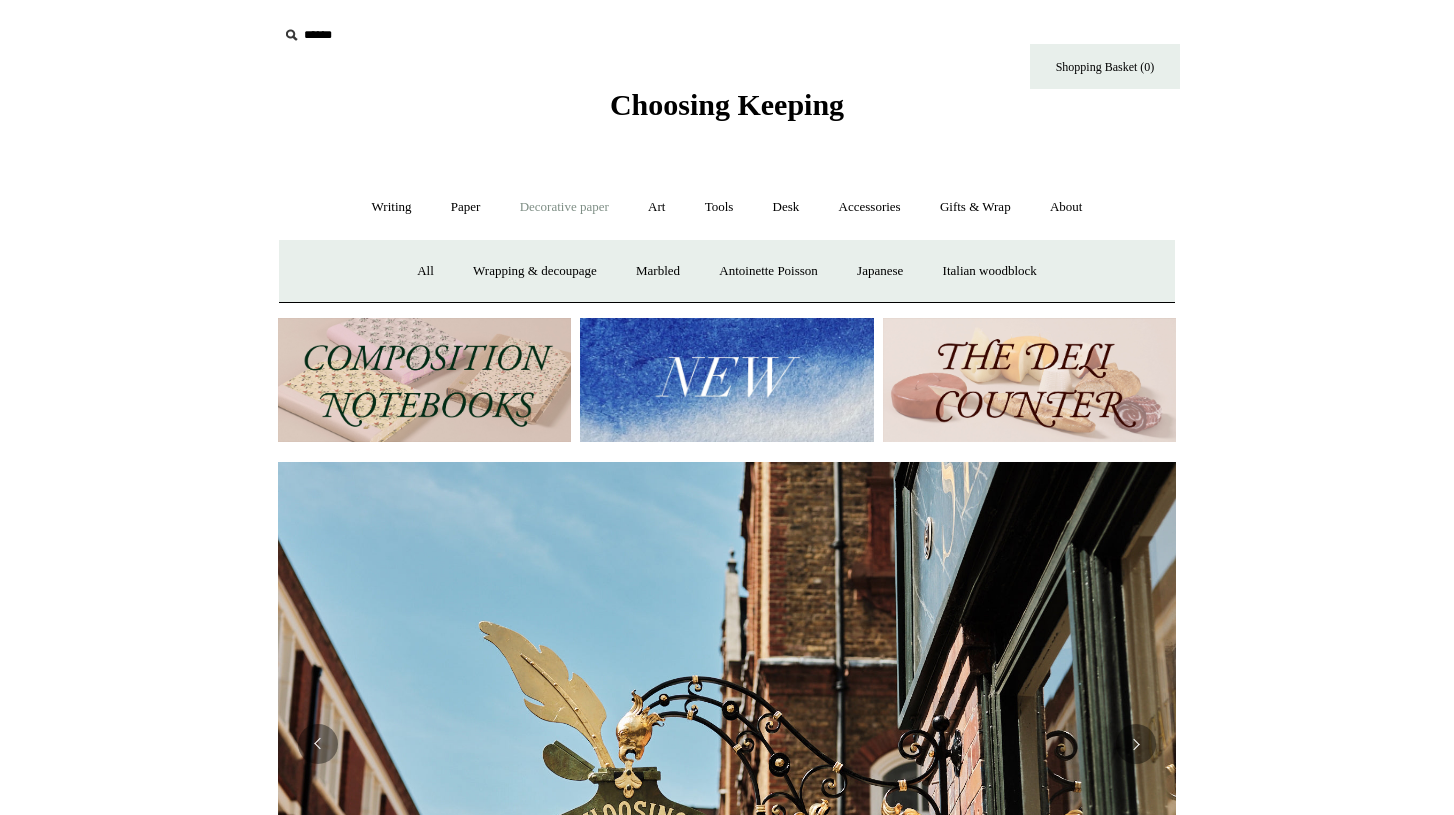 click on "Decorative paper -" at bounding box center [564, 207] 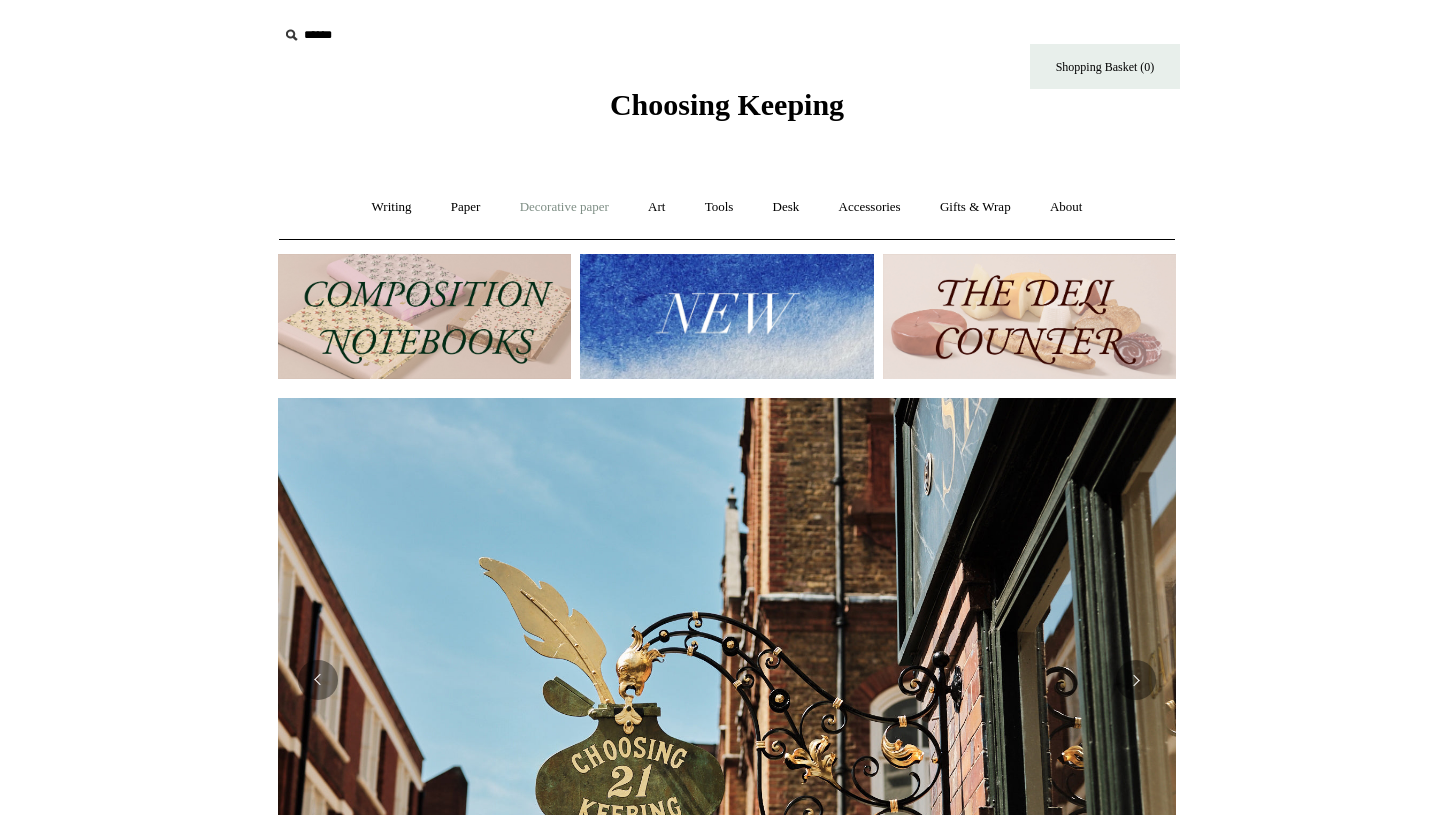 click on "Decorative paper +" at bounding box center [564, 207] 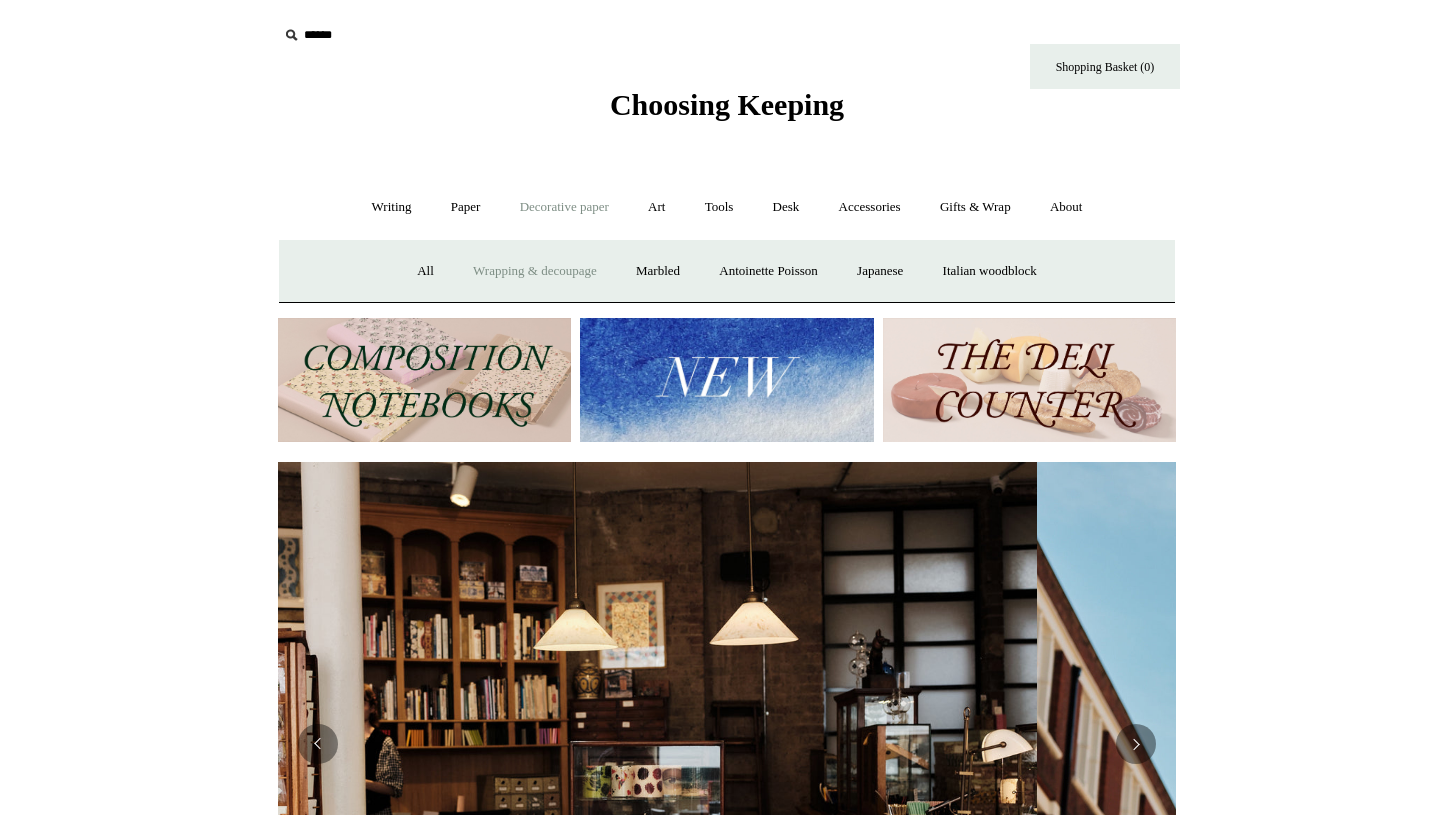 scroll, scrollTop: 0, scrollLeft: 0, axis: both 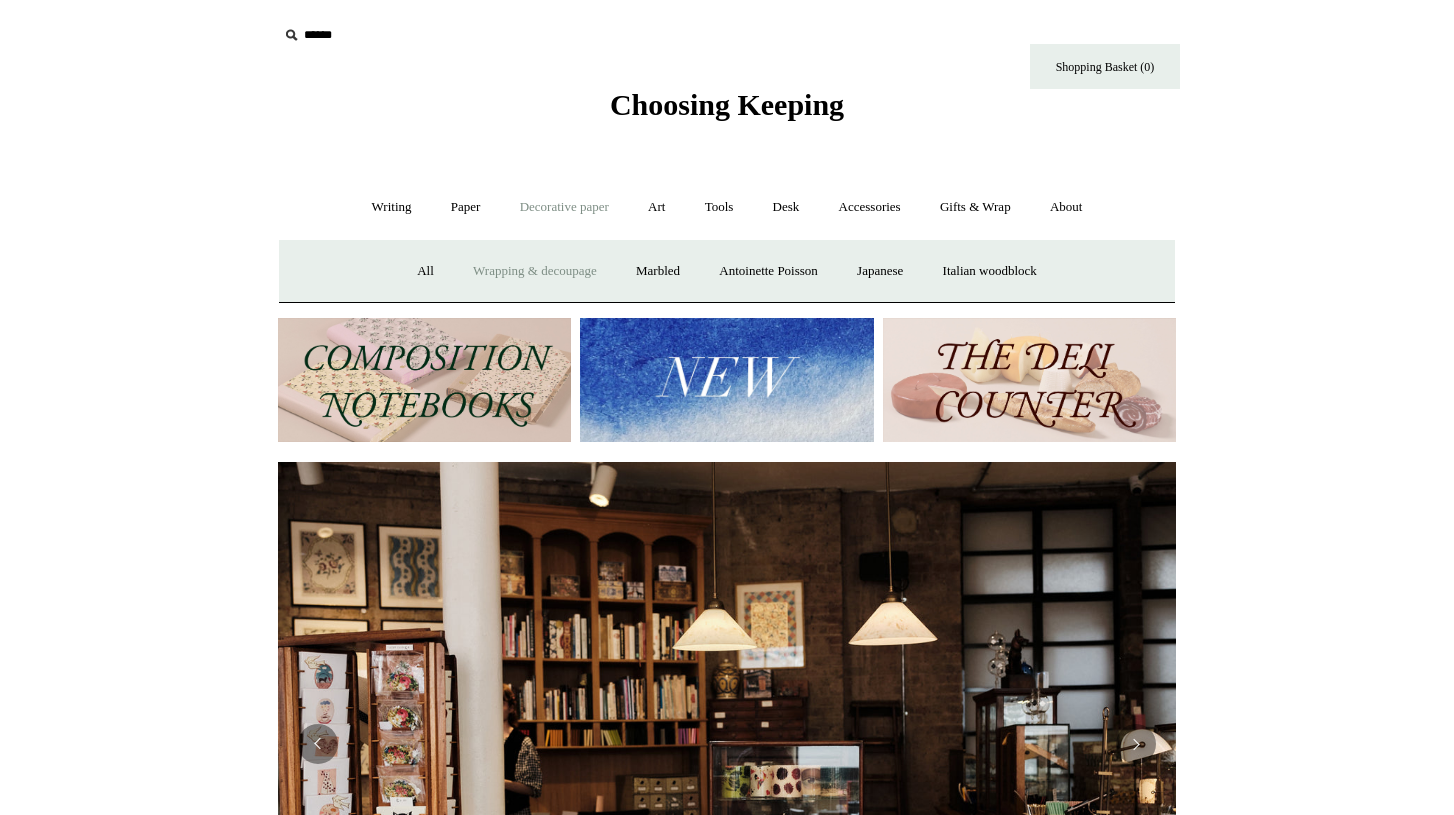 click on "Wrapping & decoupage" at bounding box center (535, 271) 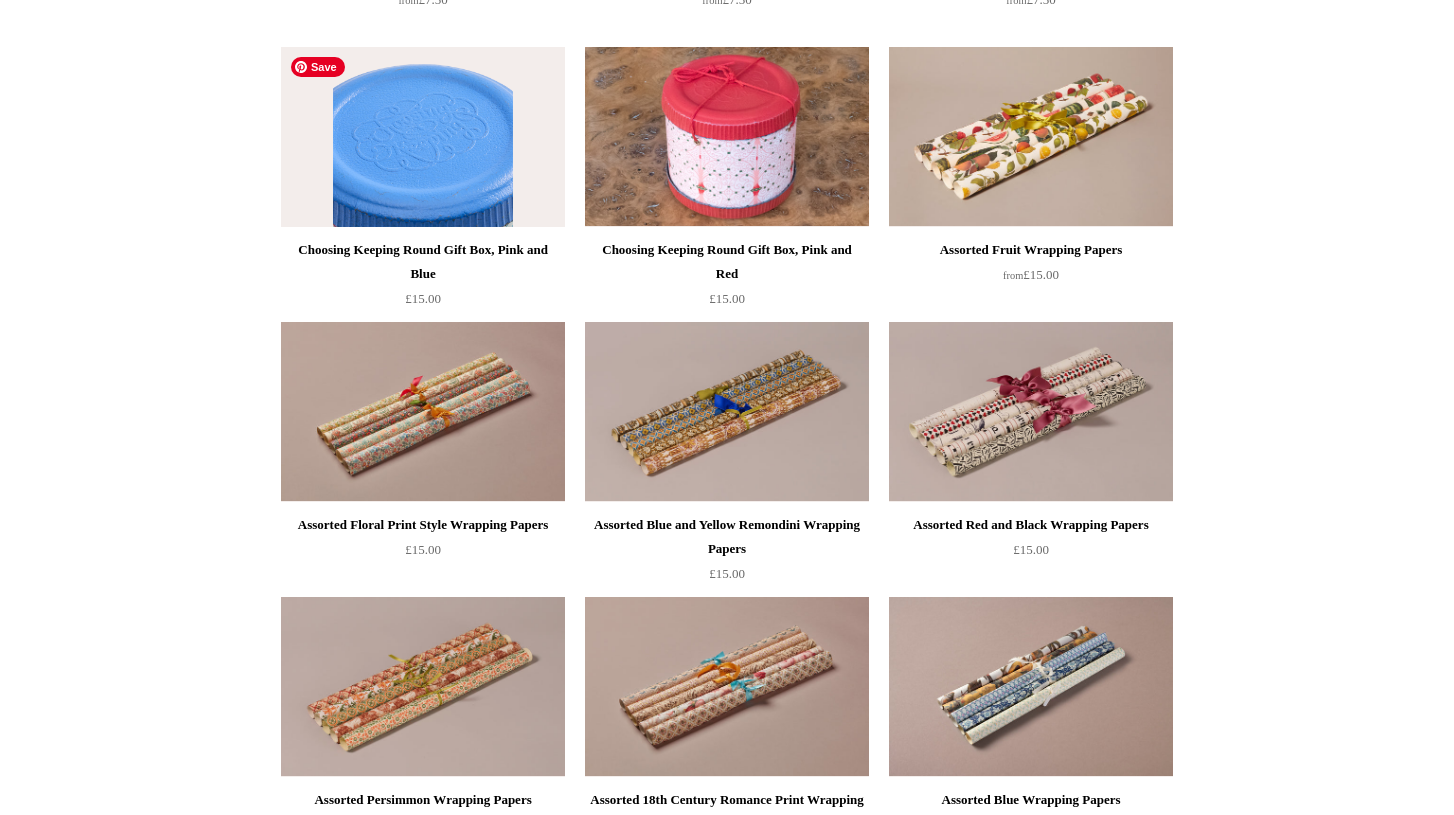 scroll, scrollTop: 762, scrollLeft: 0, axis: vertical 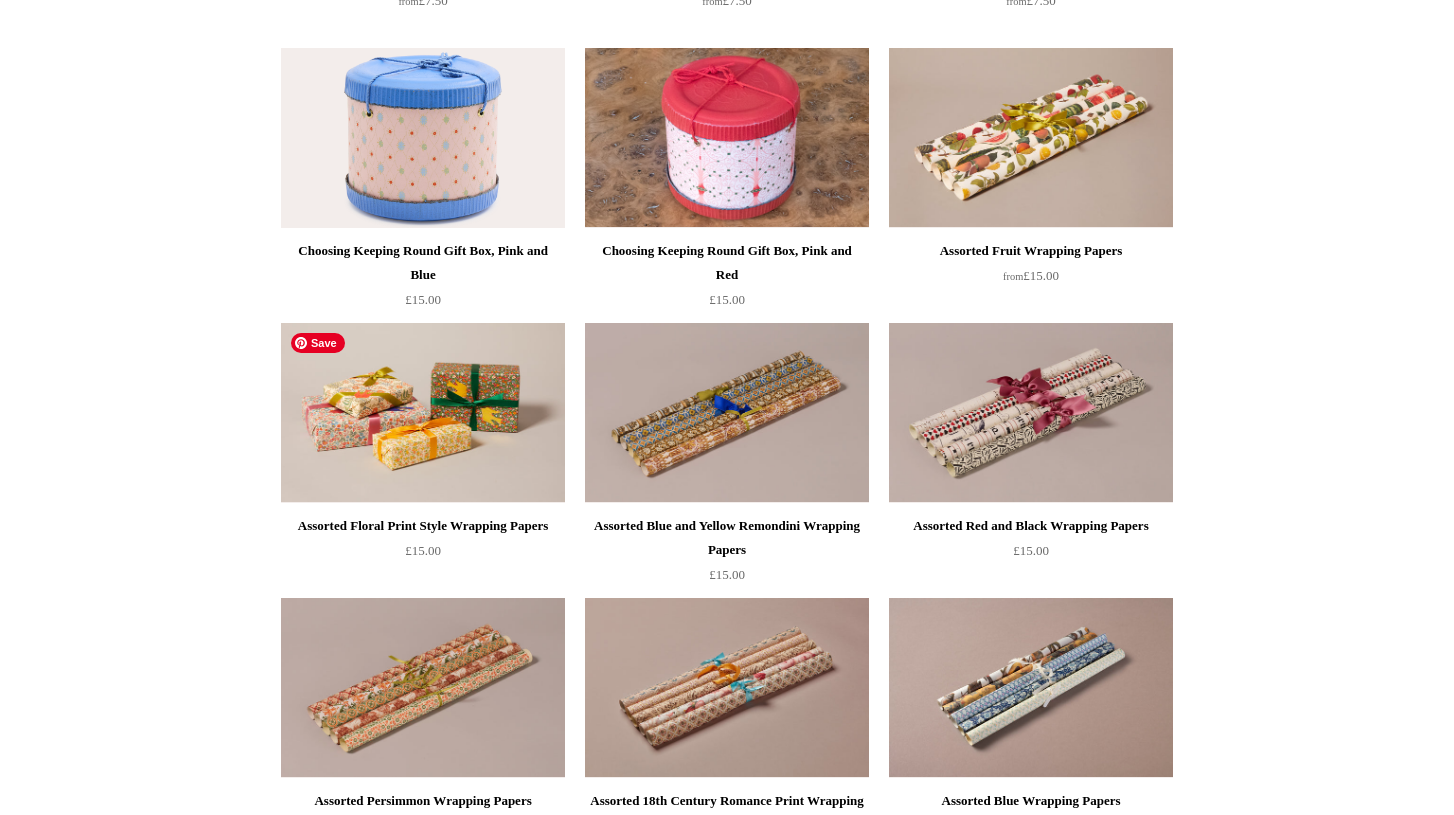 click at bounding box center [423, 413] 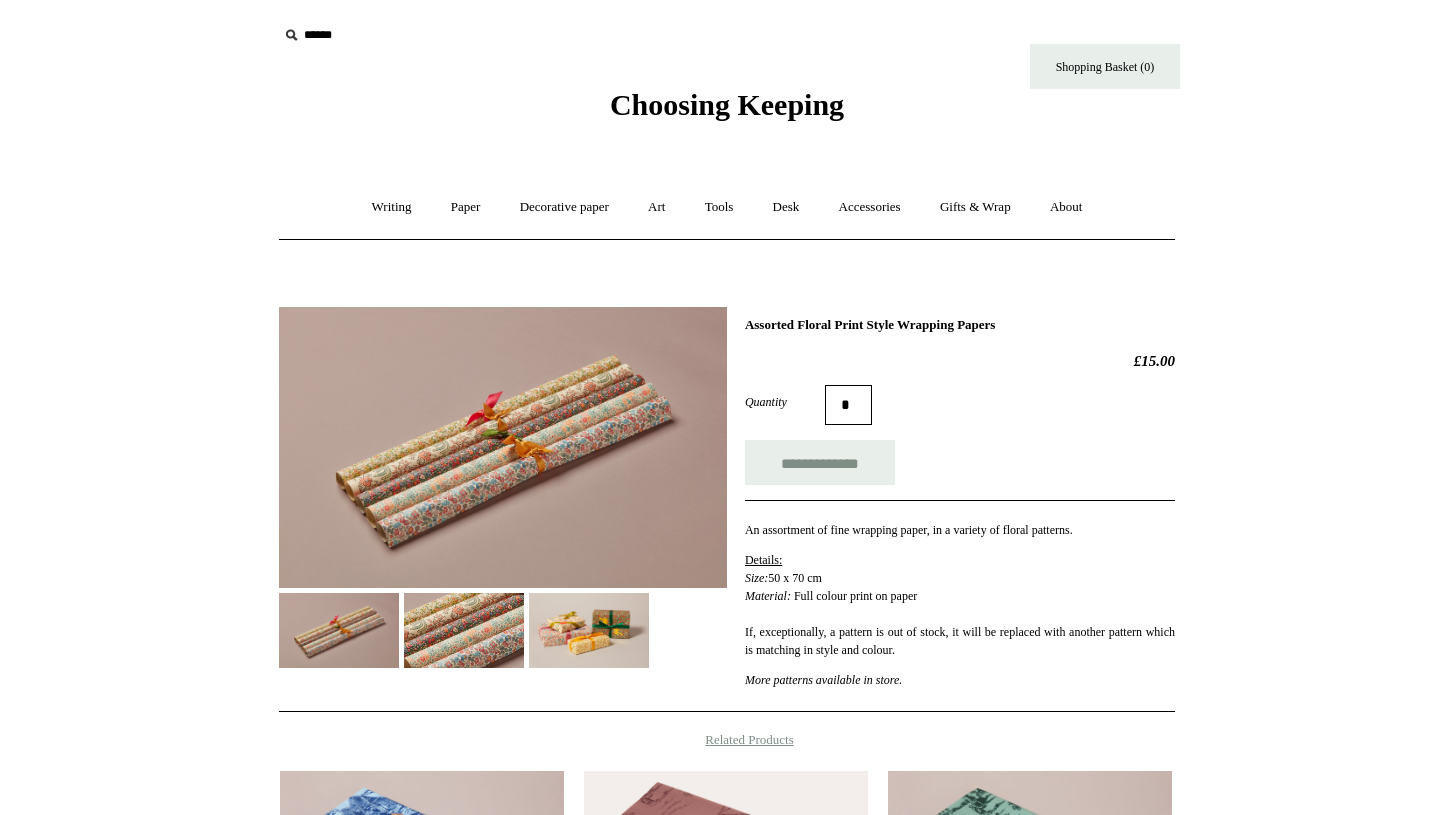 scroll, scrollTop: 0, scrollLeft: 0, axis: both 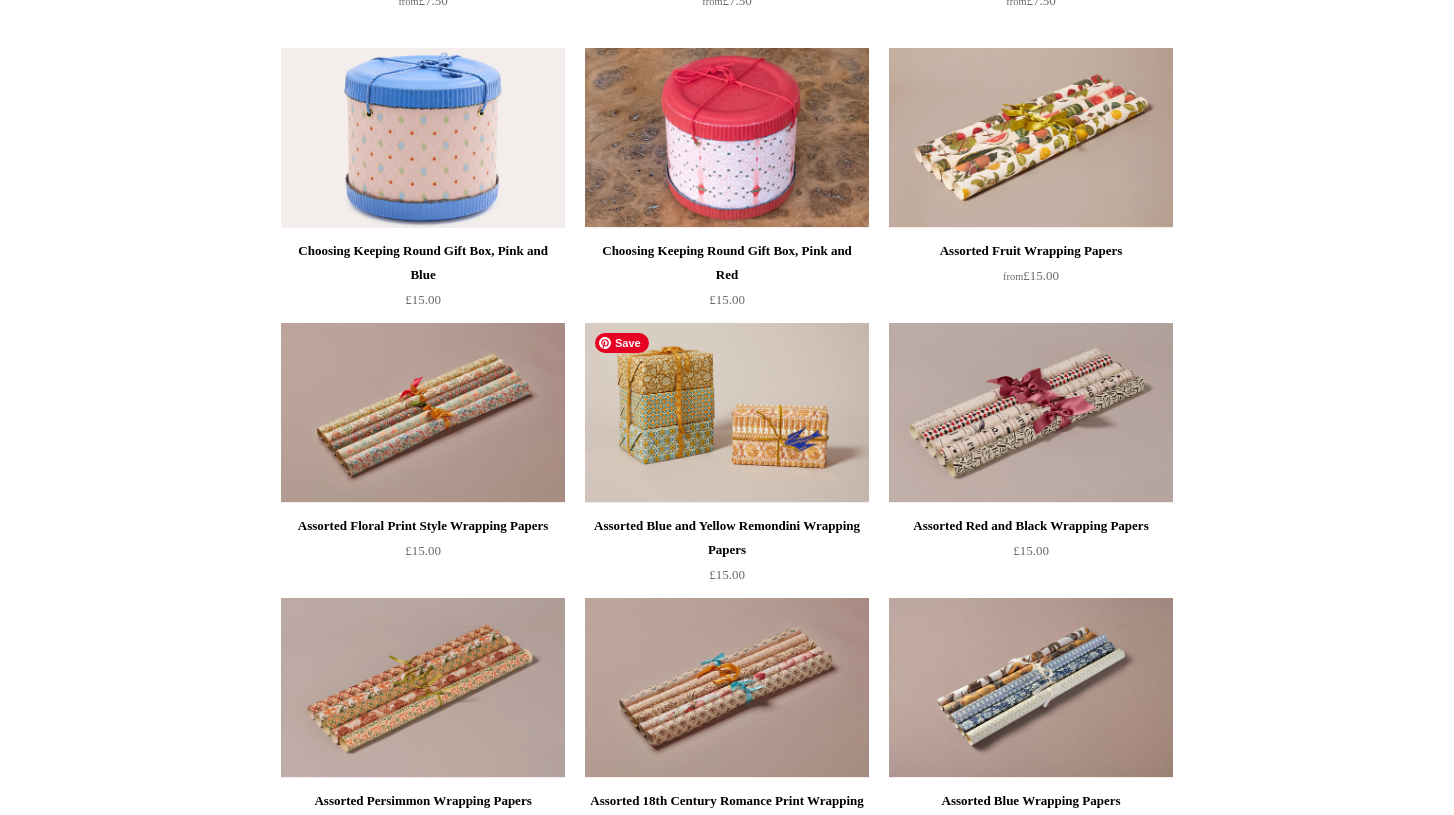 click at bounding box center (727, 413) 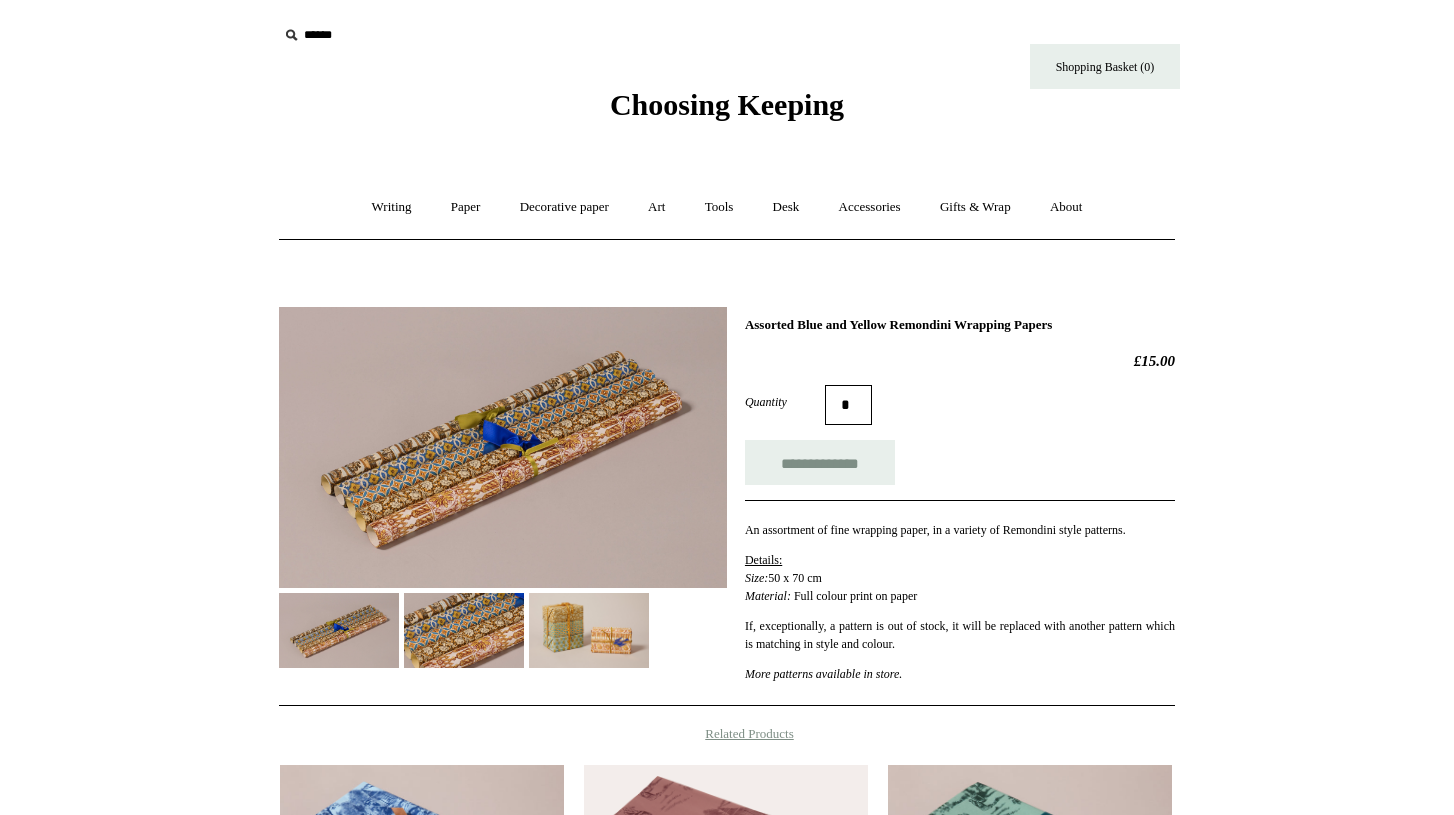 scroll, scrollTop: 0, scrollLeft: 0, axis: both 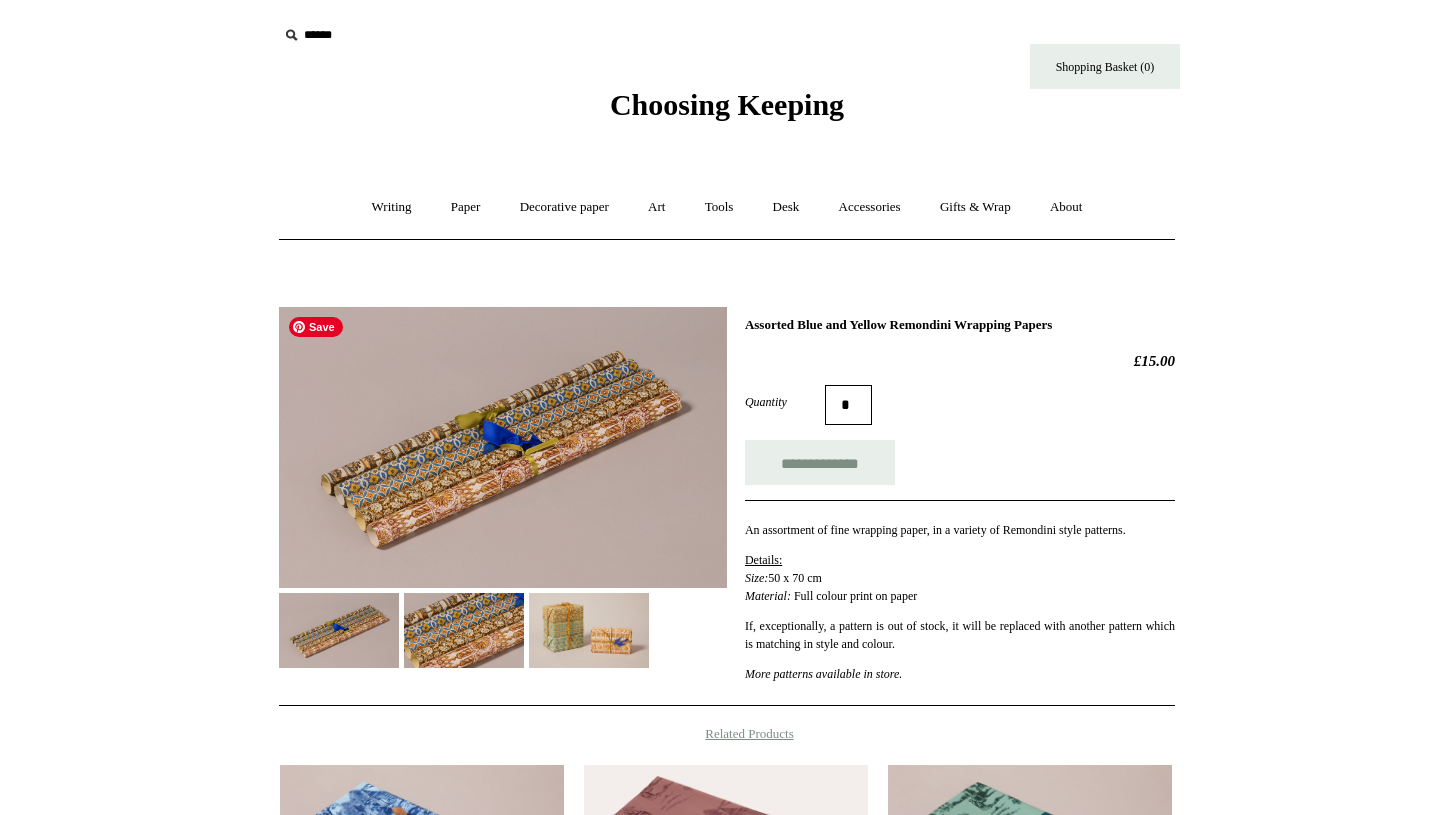 click at bounding box center [503, 447] 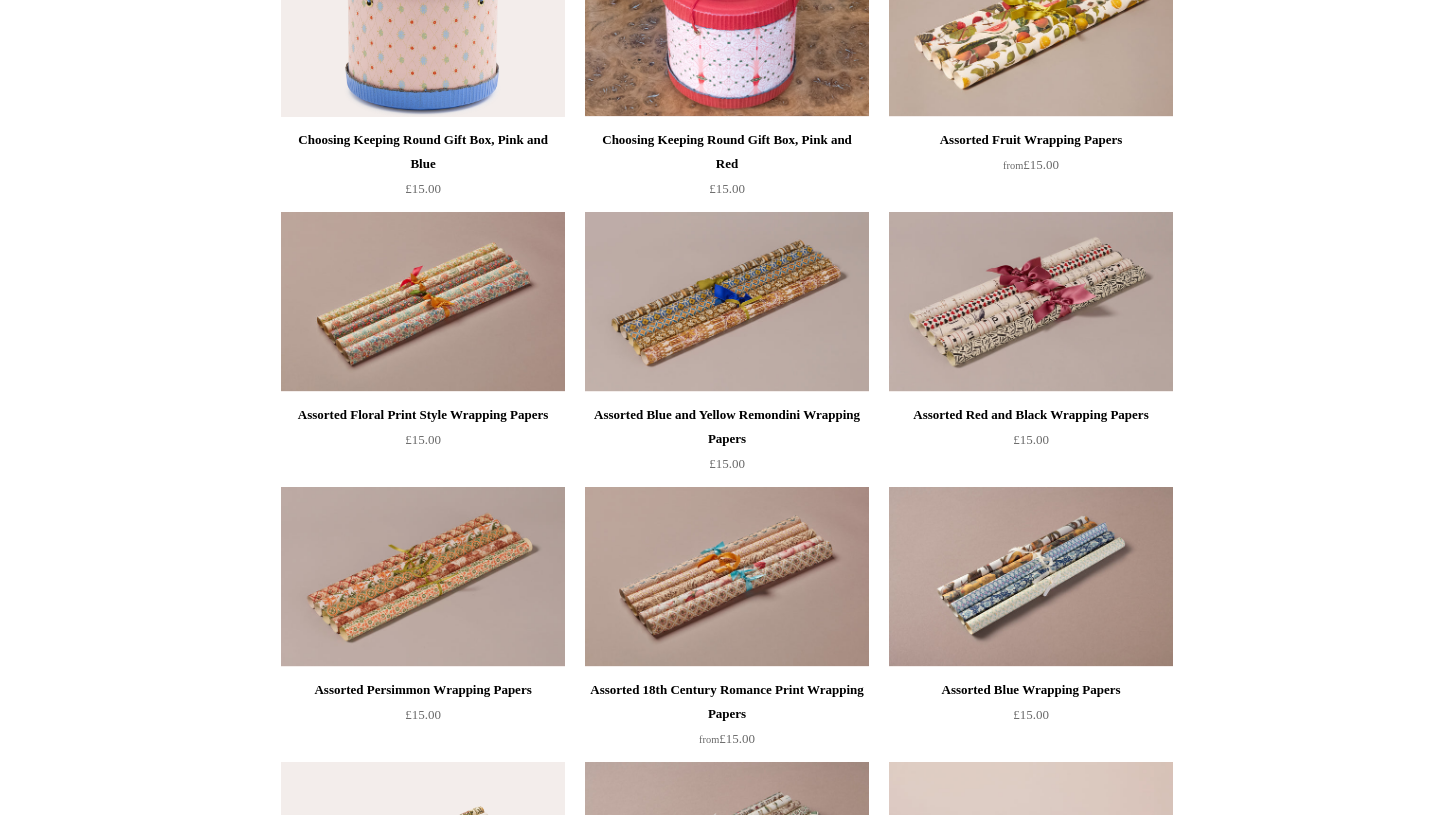 scroll, scrollTop: 871, scrollLeft: 0, axis: vertical 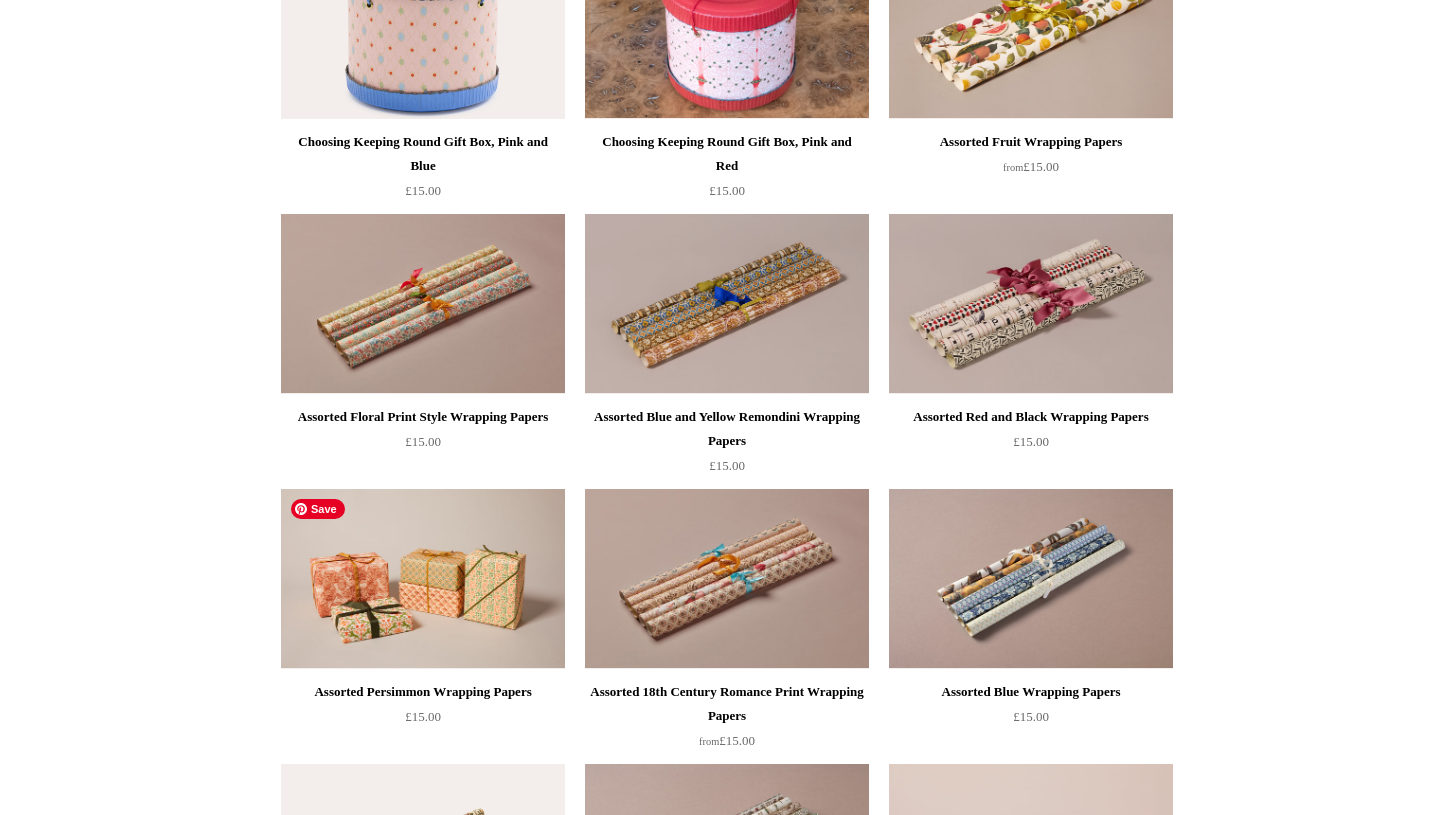 click at bounding box center (423, 579) 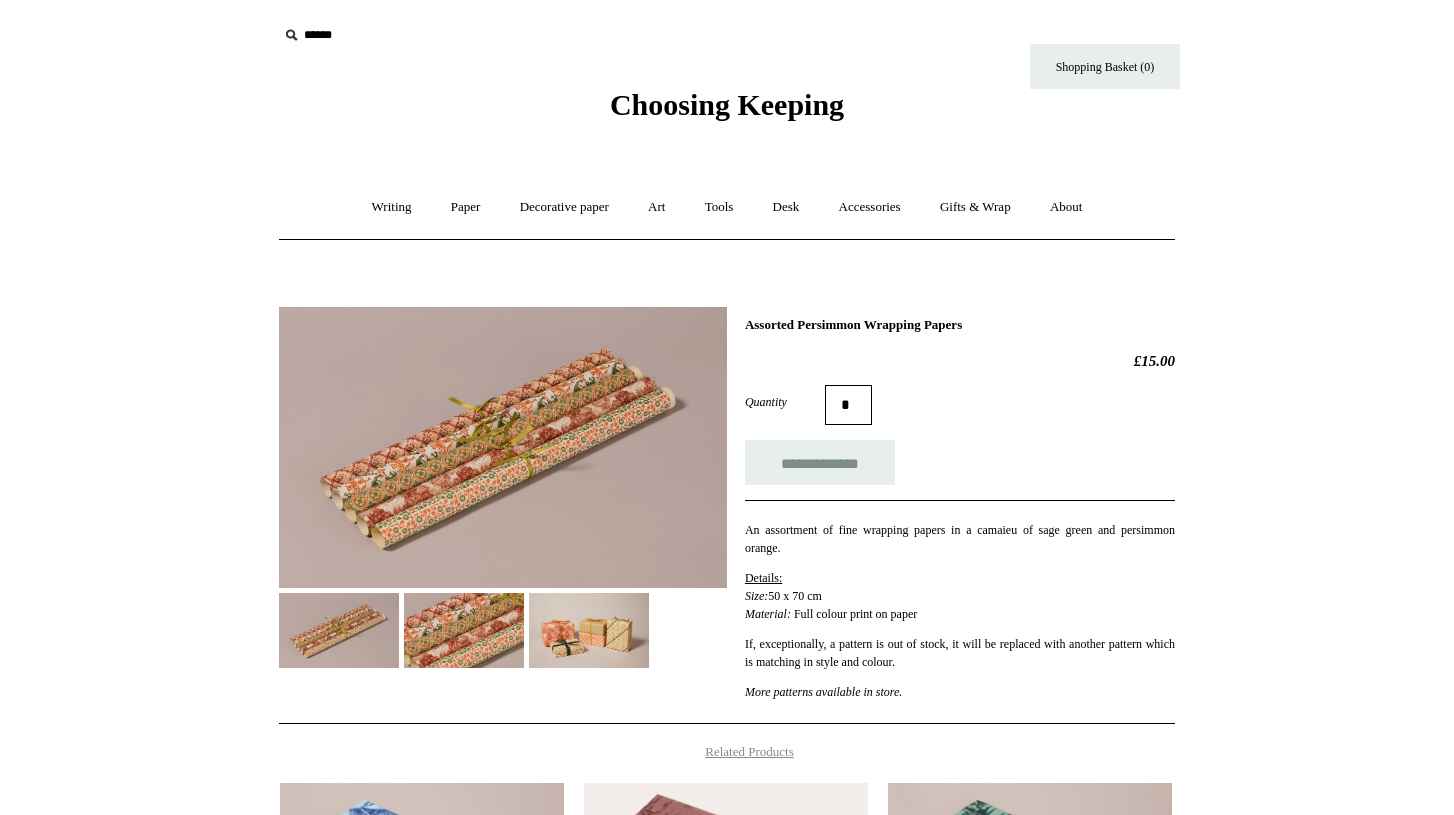 scroll, scrollTop: 0, scrollLeft: 0, axis: both 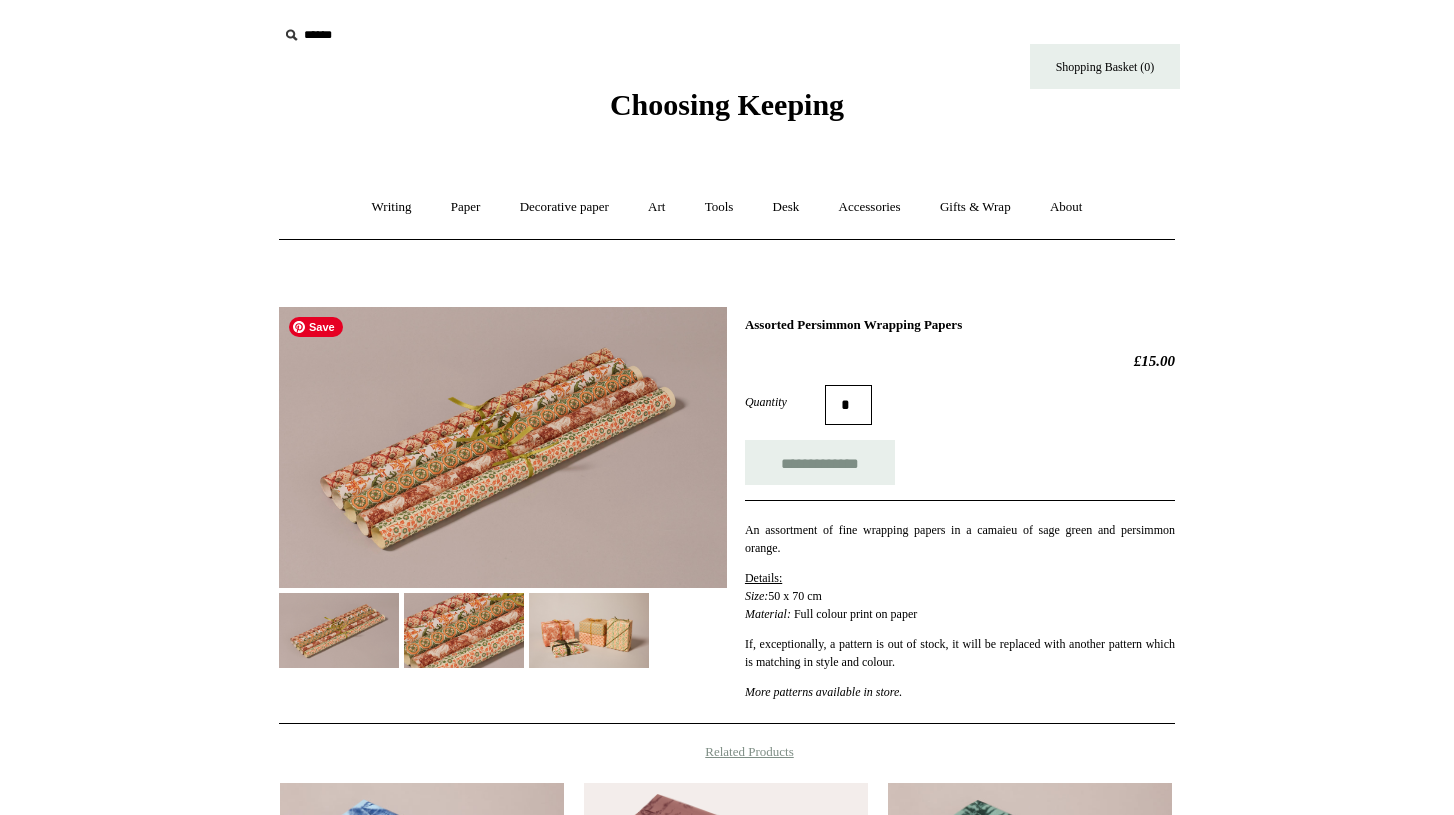 click at bounding box center (503, 447) 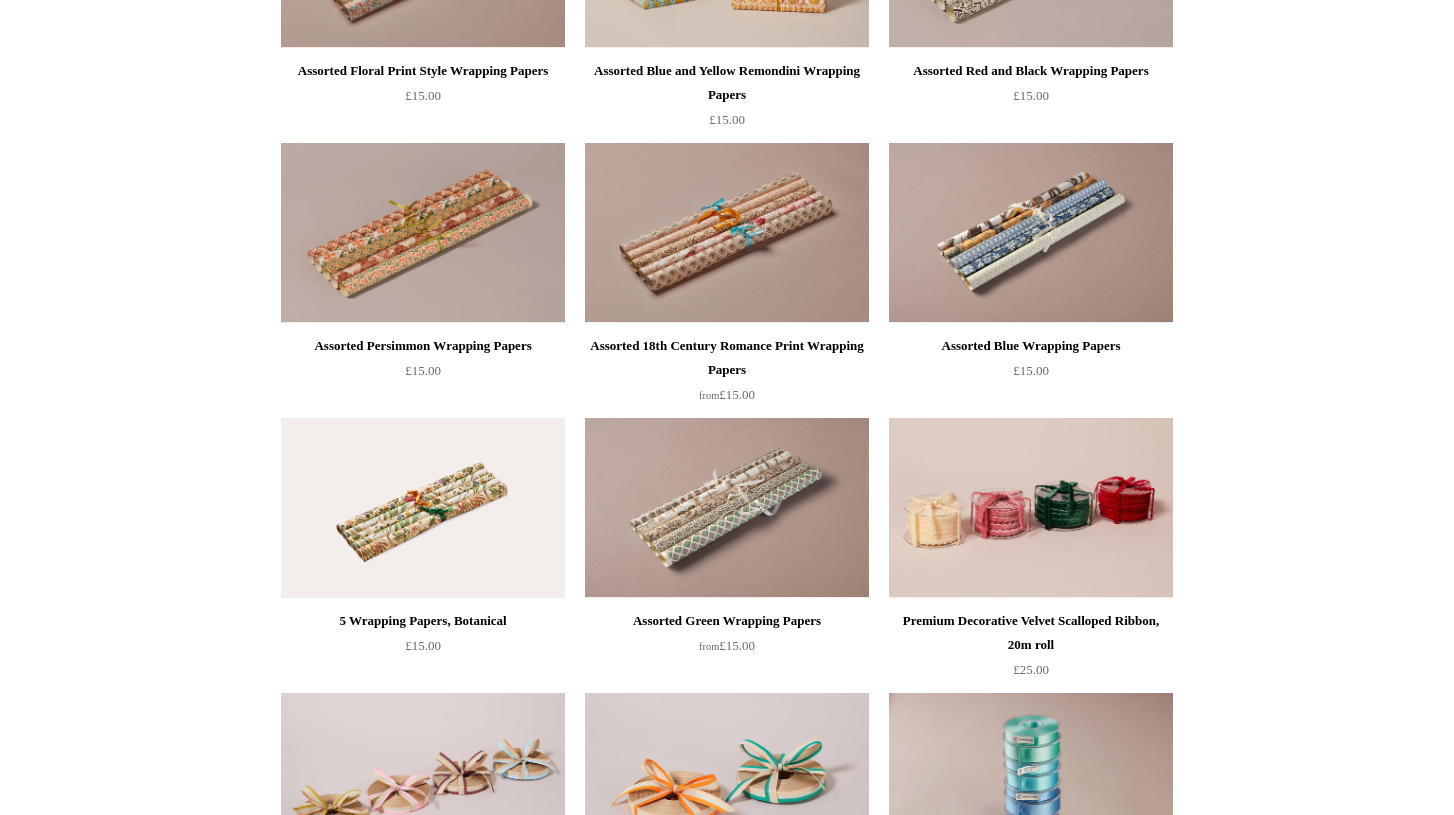 scroll, scrollTop: 1214, scrollLeft: 0, axis: vertical 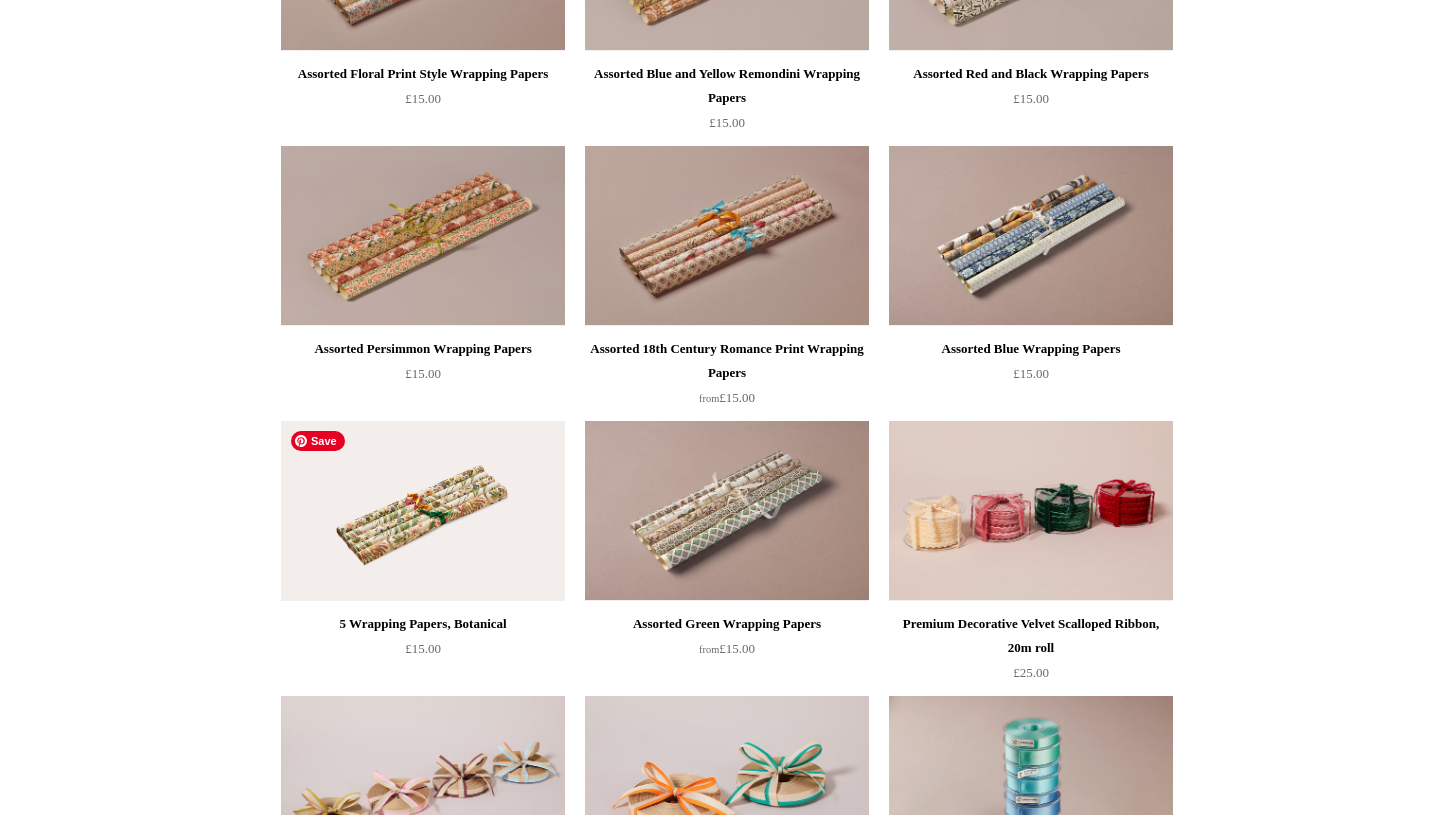 click at bounding box center (423, 511) 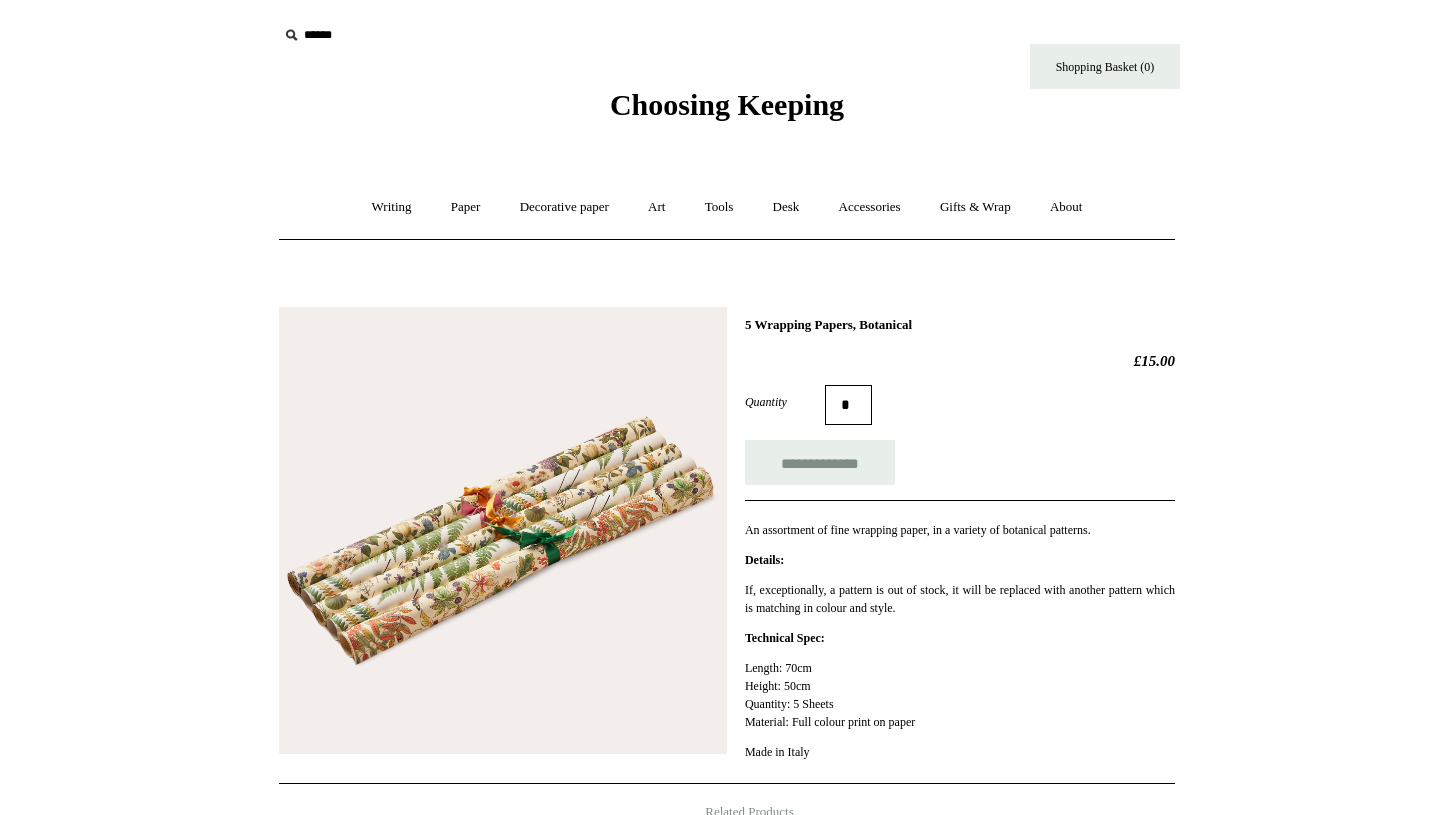 scroll, scrollTop: 0, scrollLeft: 0, axis: both 